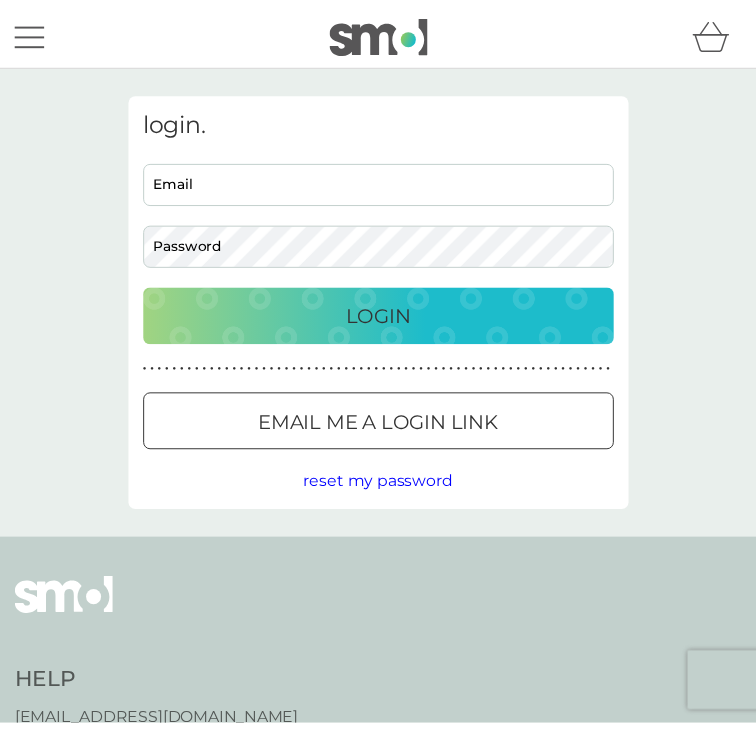 scroll, scrollTop: 0, scrollLeft: 0, axis: both 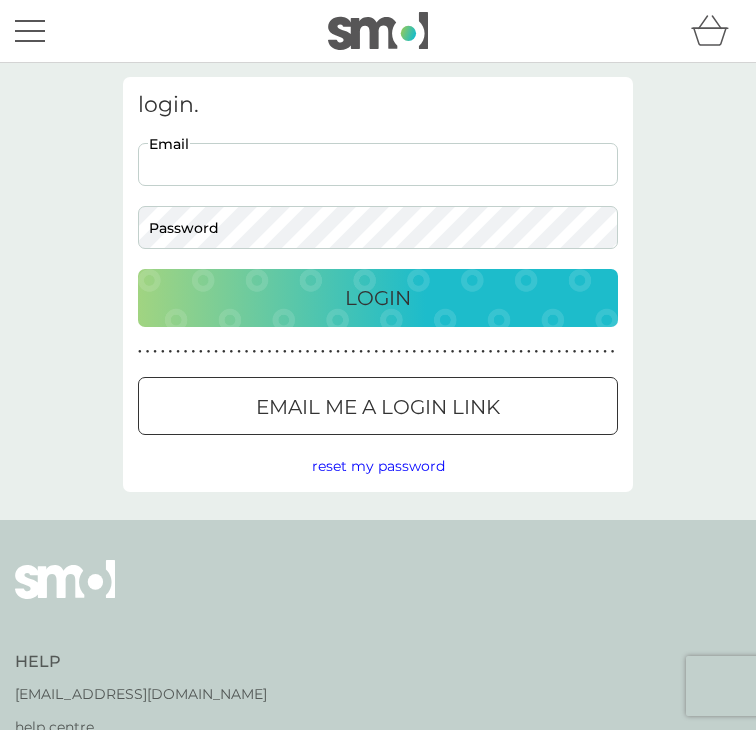 click on "Email" at bounding box center [378, 164] 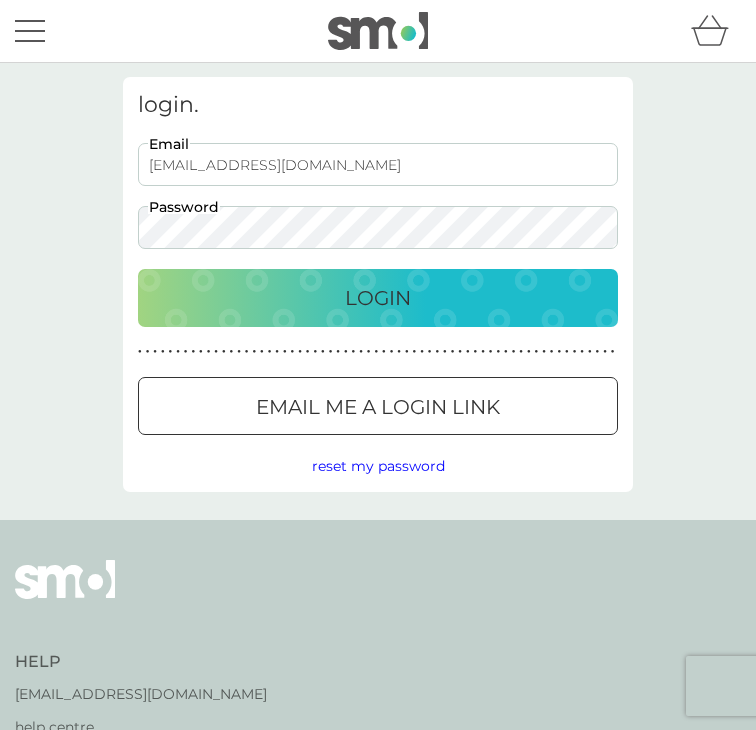 click on "Login" at bounding box center [378, 298] 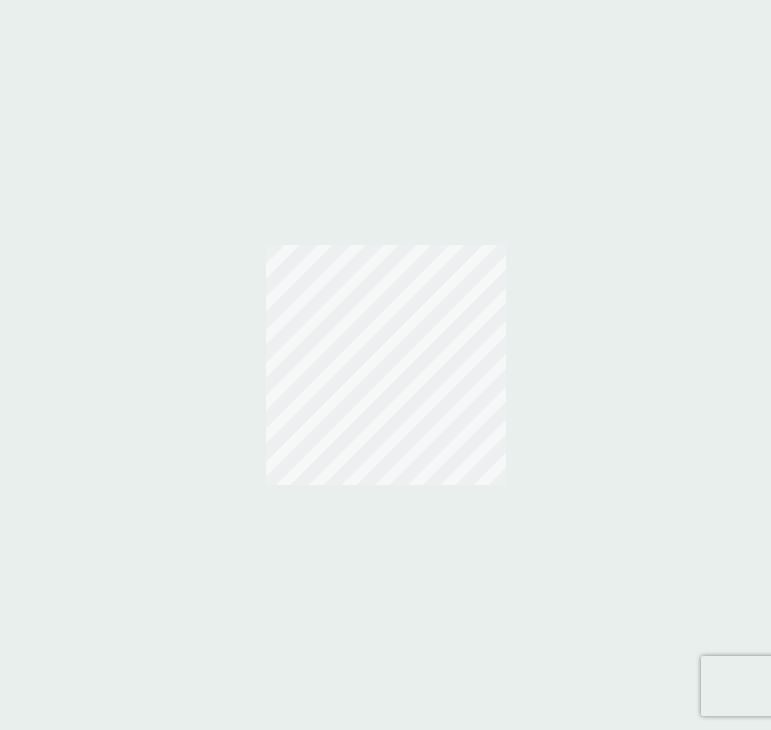 scroll, scrollTop: 0, scrollLeft: 0, axis: both 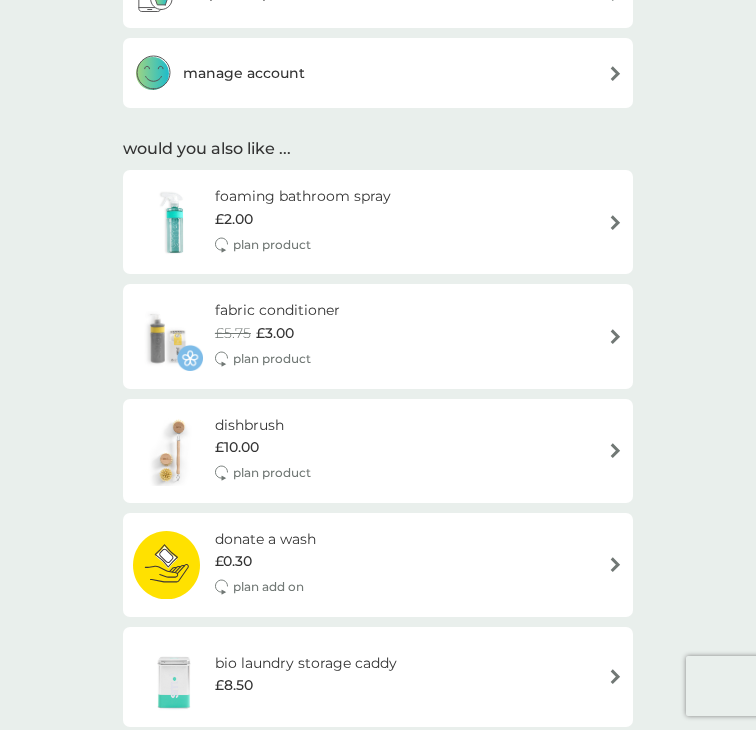 click on "manage account" at bounding box center [378, 73] 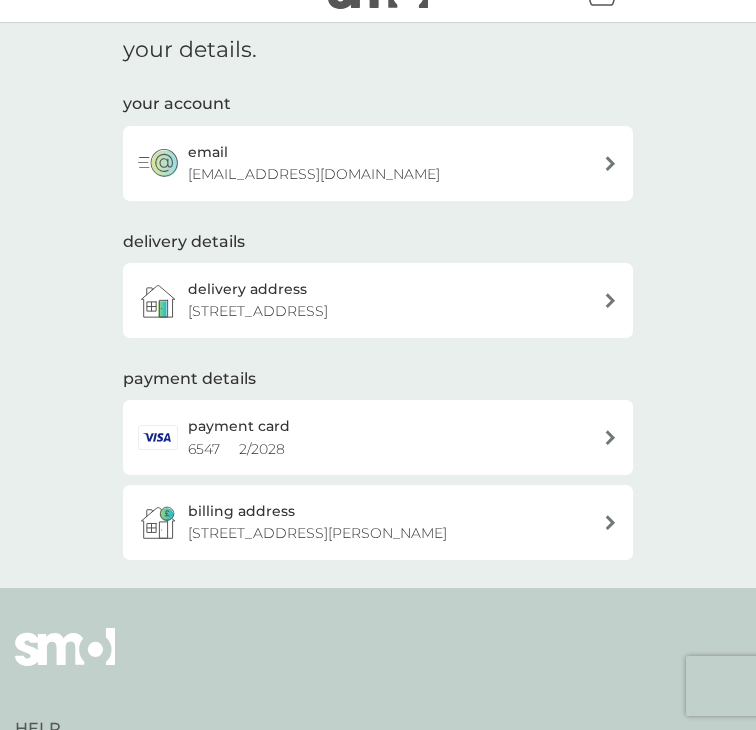 scroll, scrollTop: 120, scrollLeft: 0, axis: vertical 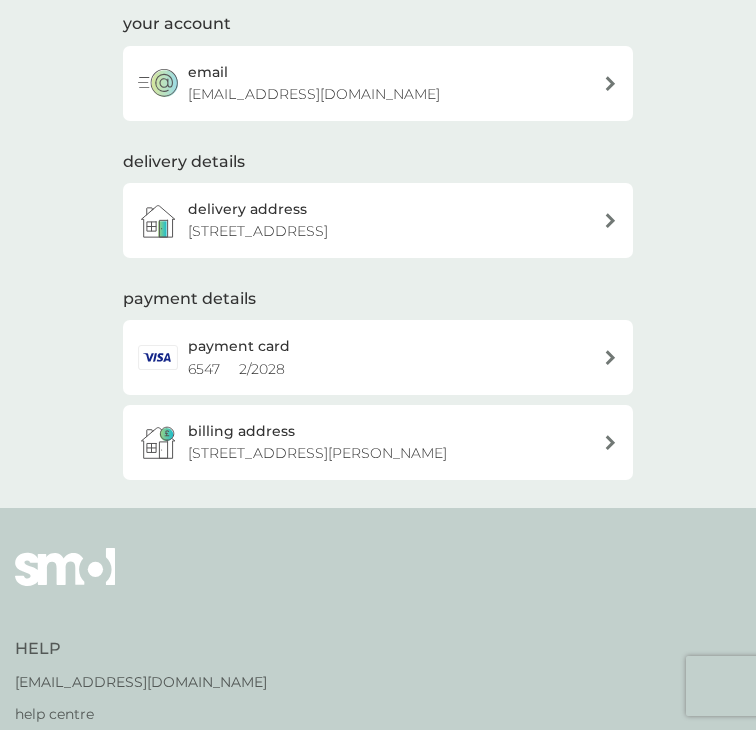 click on "payment card 6547   2 / 2028" at bounding box center (388, 357) 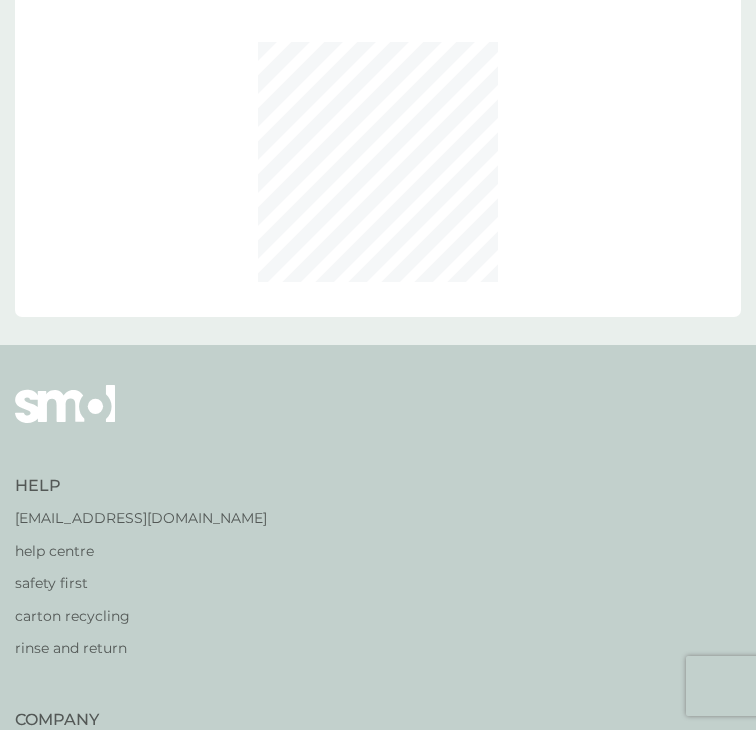 scroll, scrollTop: 0, scrollLeft: 0, axis: both 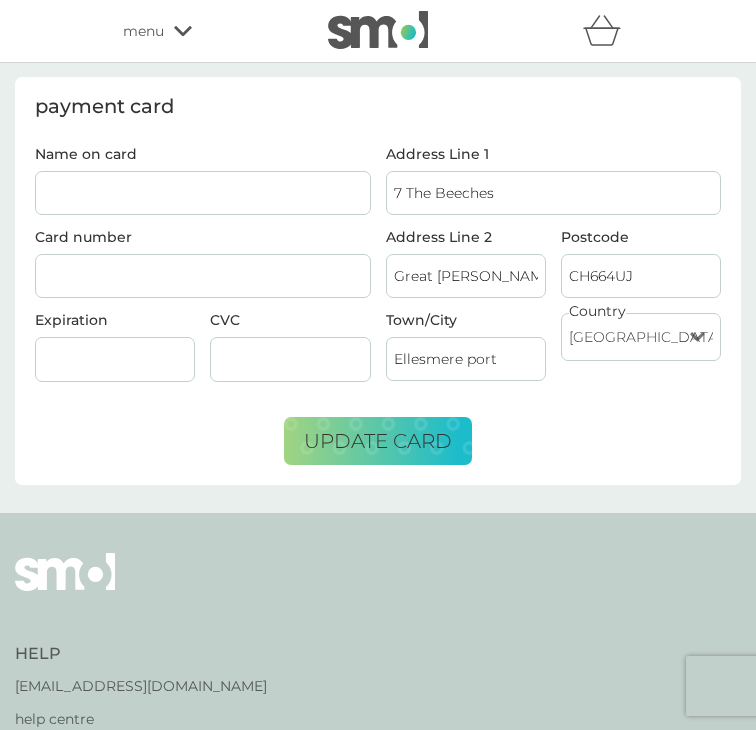 click on "7 The Beeches" at bounding box center (554, 193) 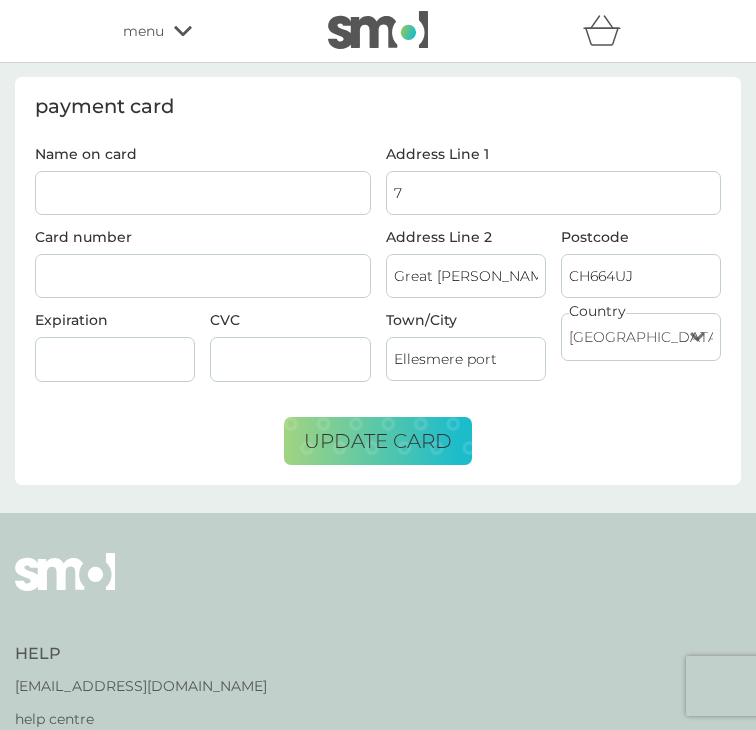 type on "7" 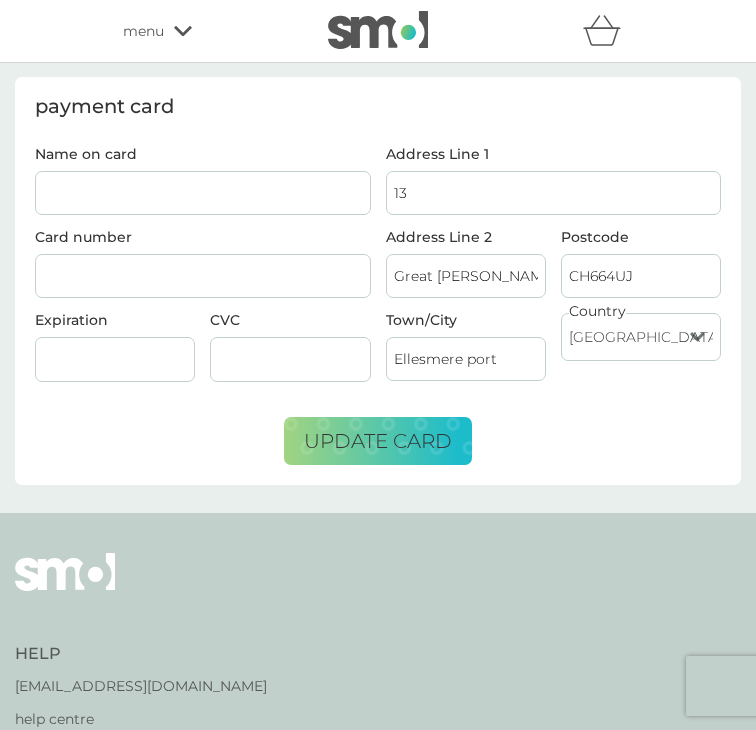 type on "13 Cramond Avenue" 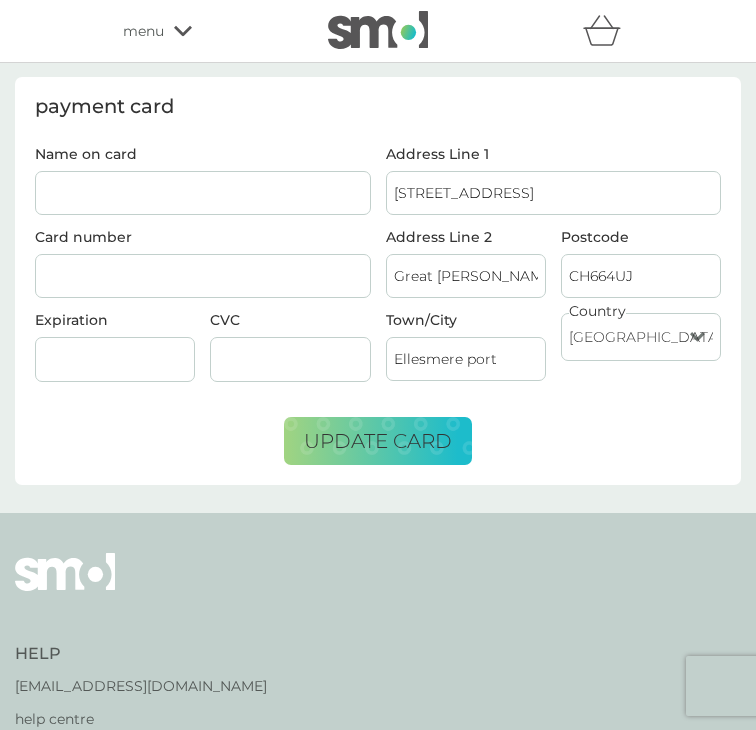 click on "Great Sutton" at bounding box center [466, 276] 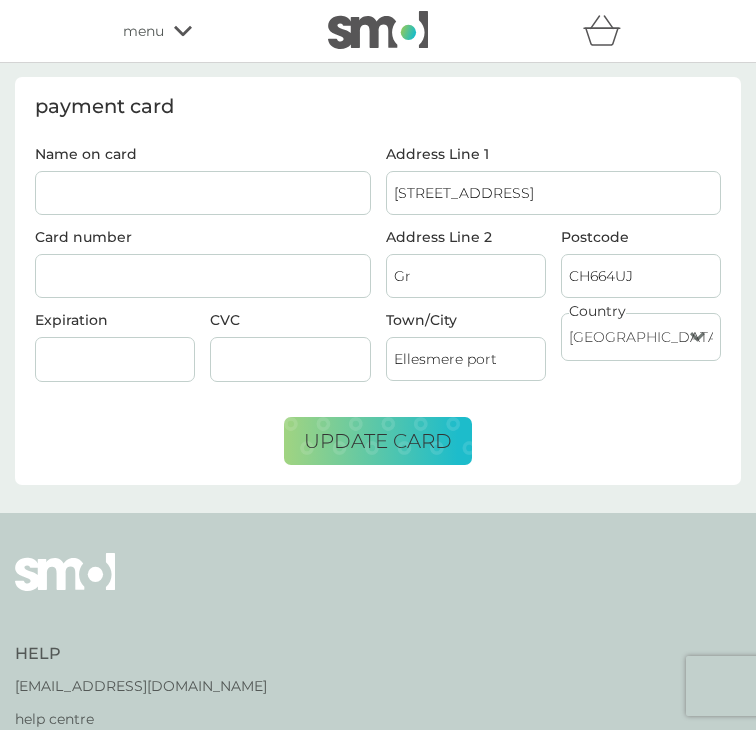 type on "G" 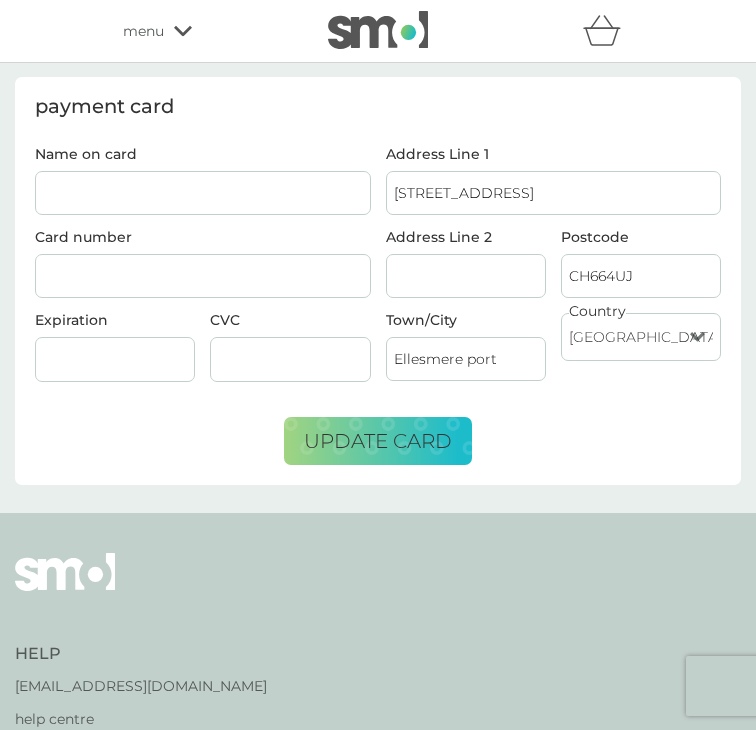type 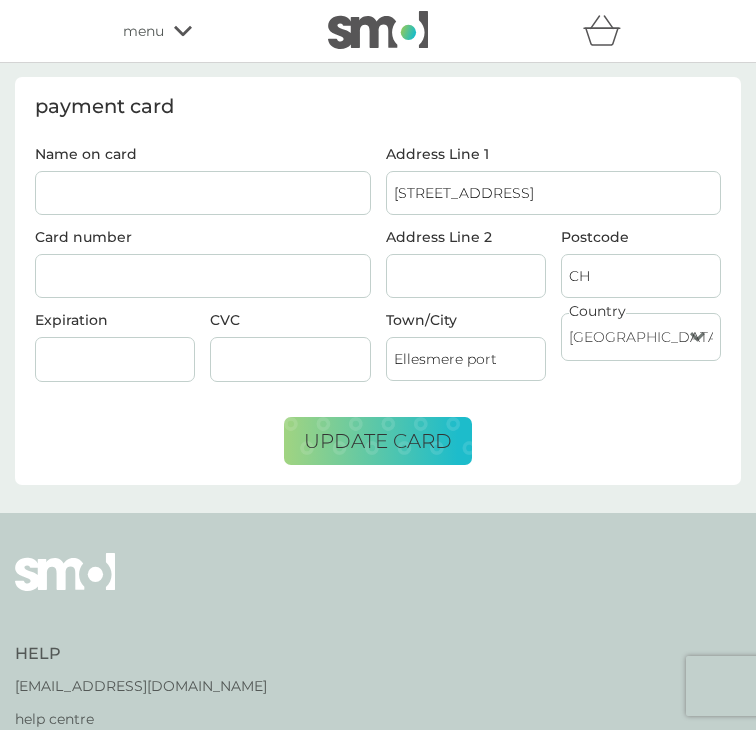 type on "C" 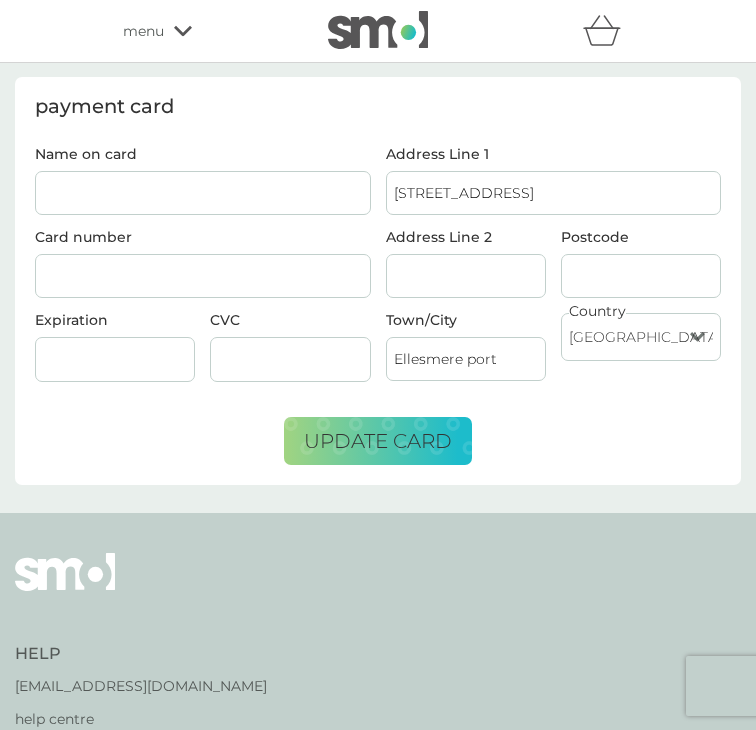 click on "Postcode" at bounding box center [641, 276] 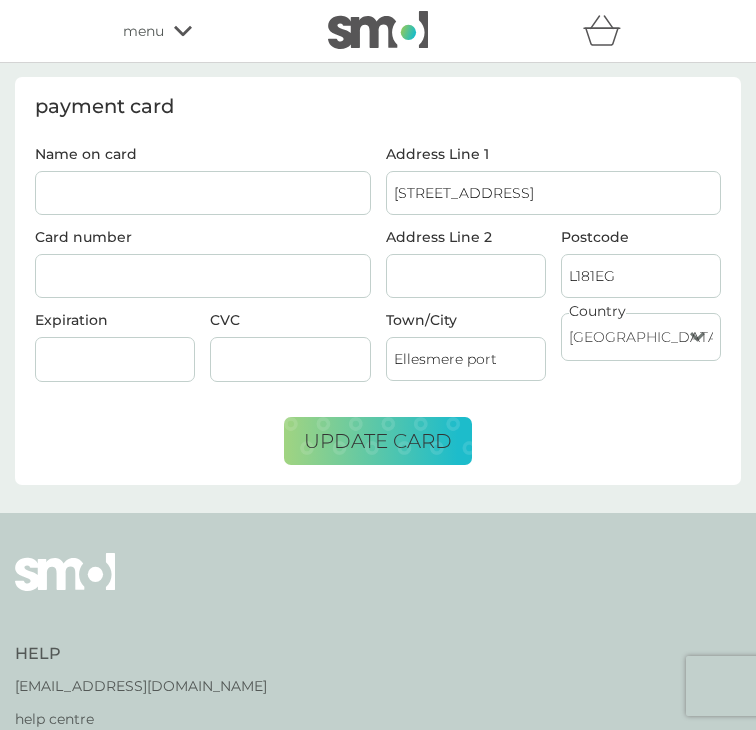 type on "L181EG" 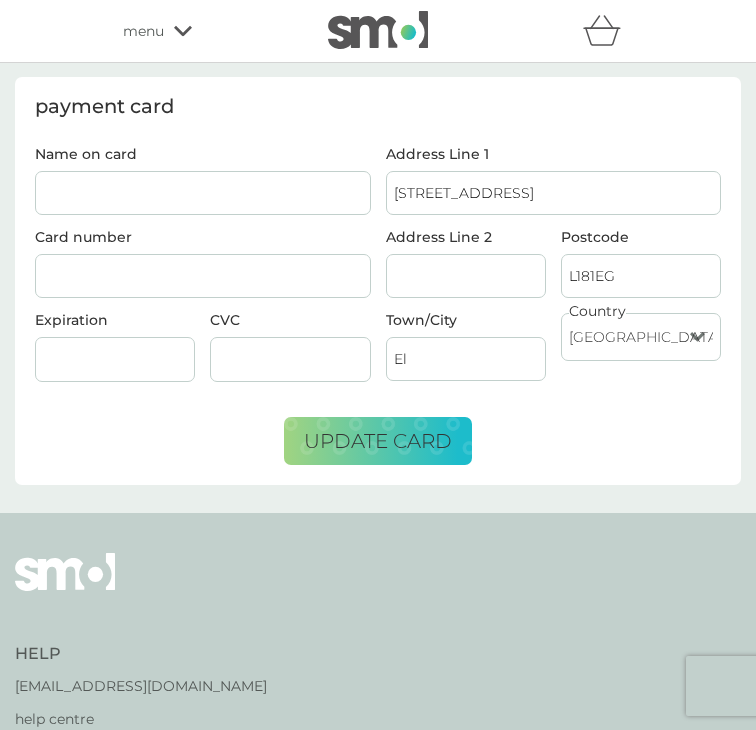 type on "E" 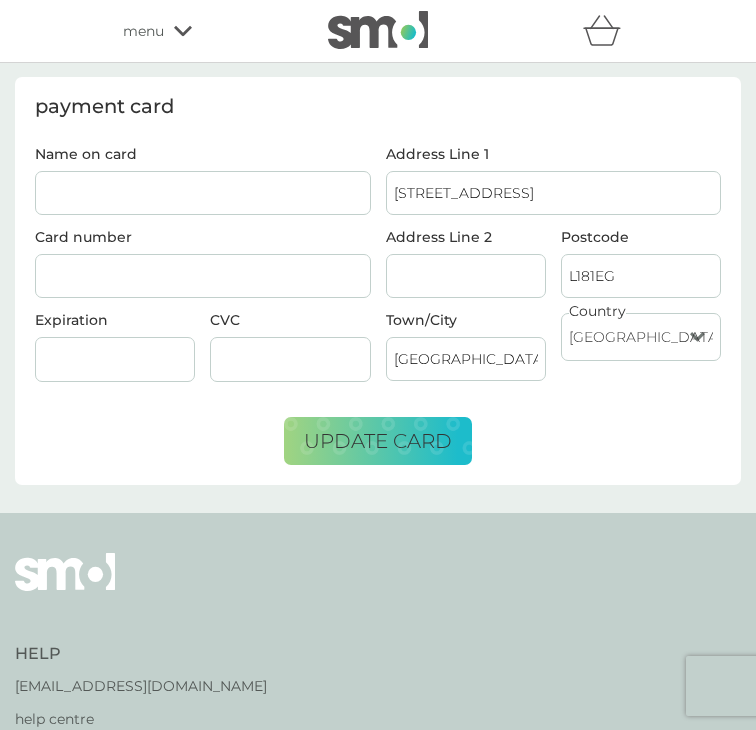 type on "Liverpool" 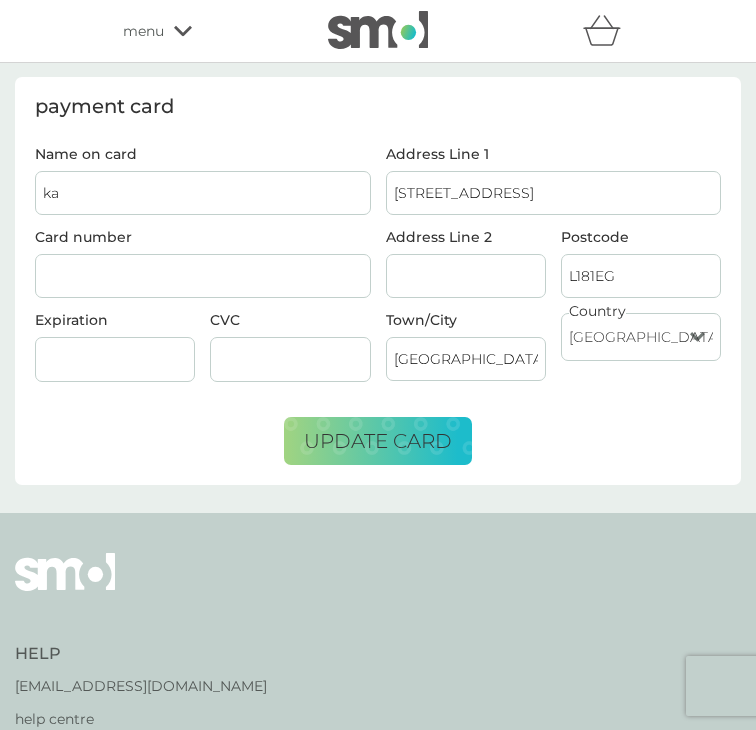 type on "k" 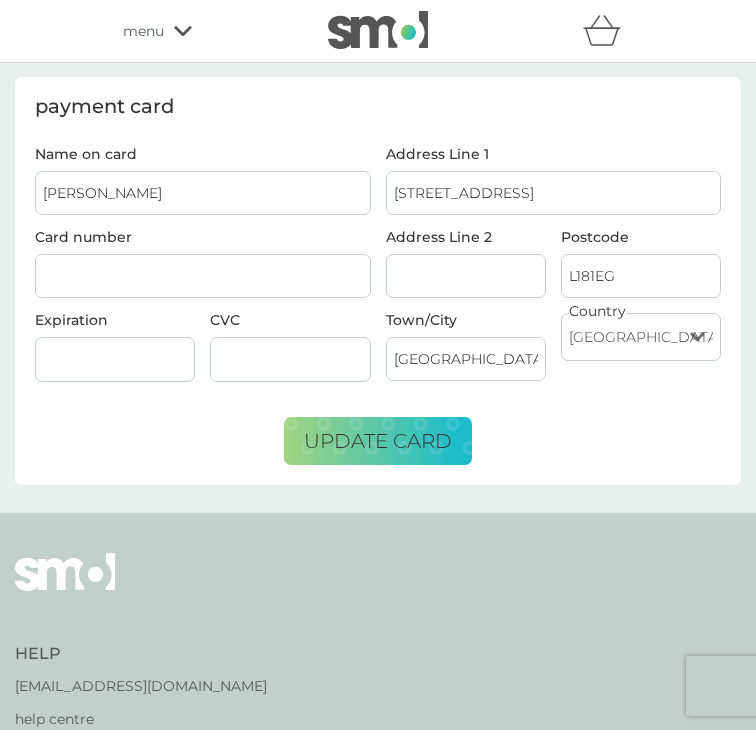 type on "Katie Lockett" 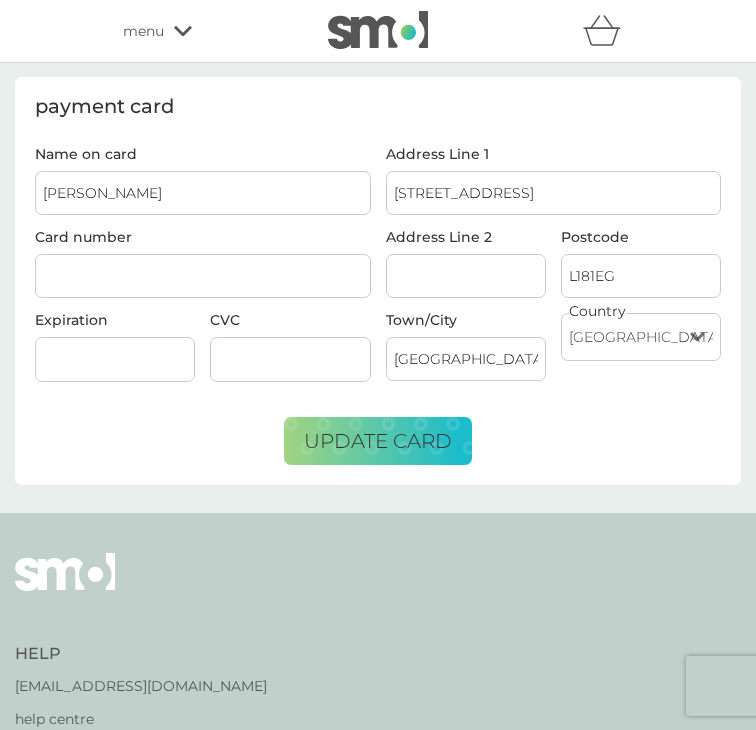 click at bounding box center [115, 359] 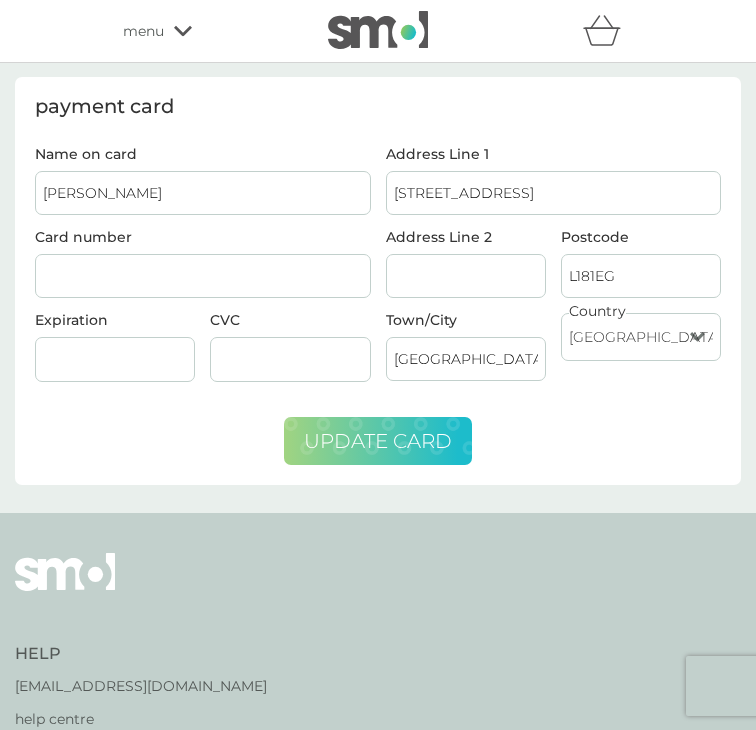 click on "update card" at bounding box center (378, 441) 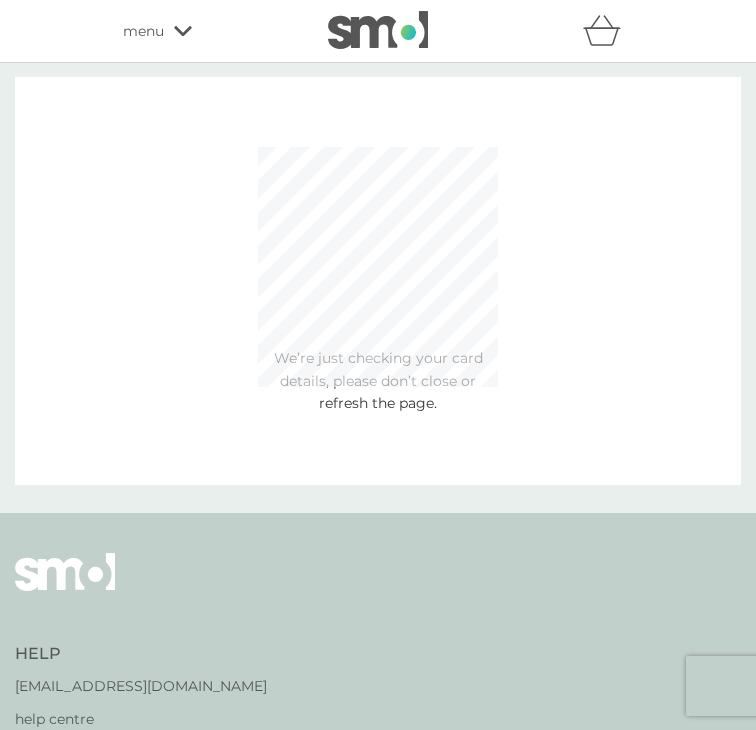 type 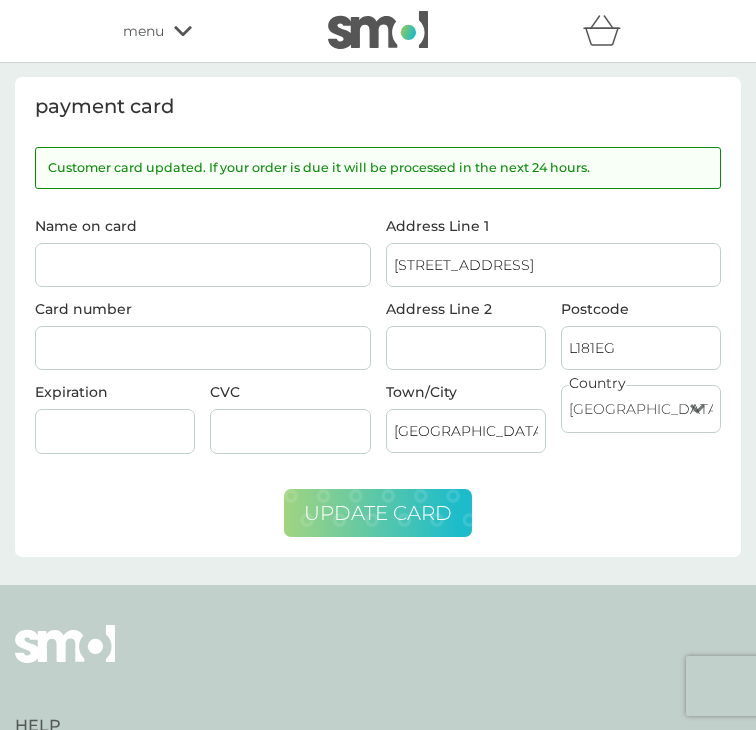 click on "menu" at bounding box center (143, 31) 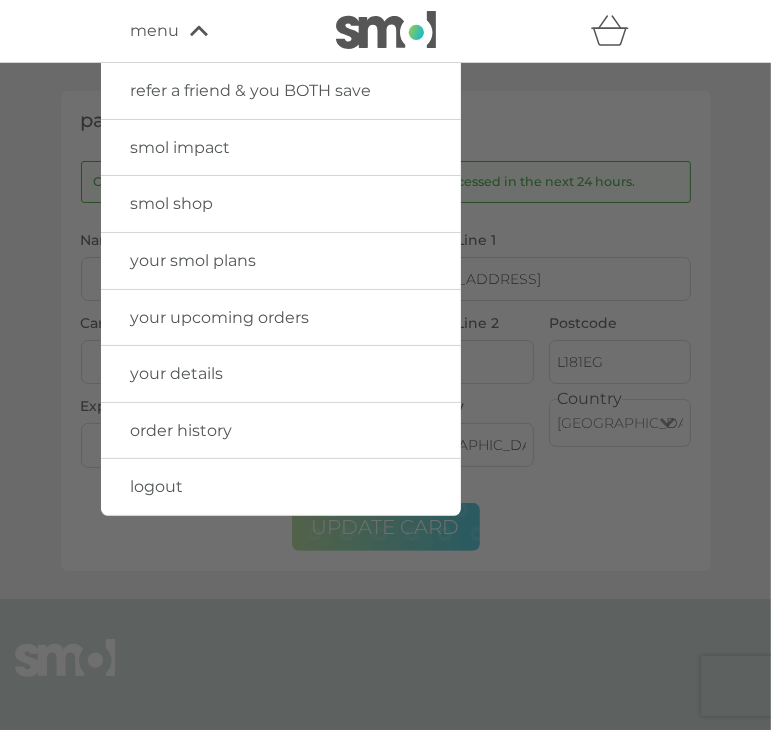 click on "your details" at bounding box center [177, 373] 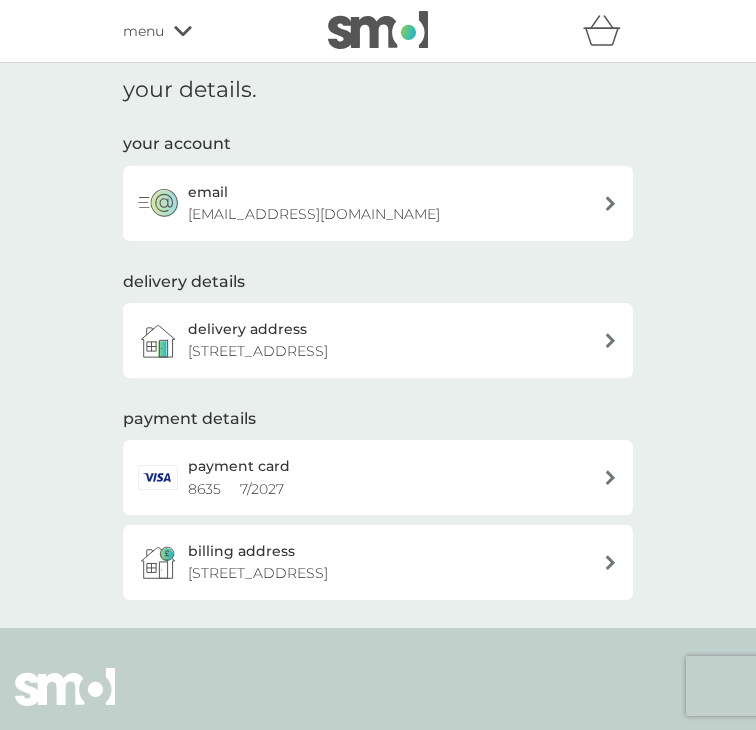 click 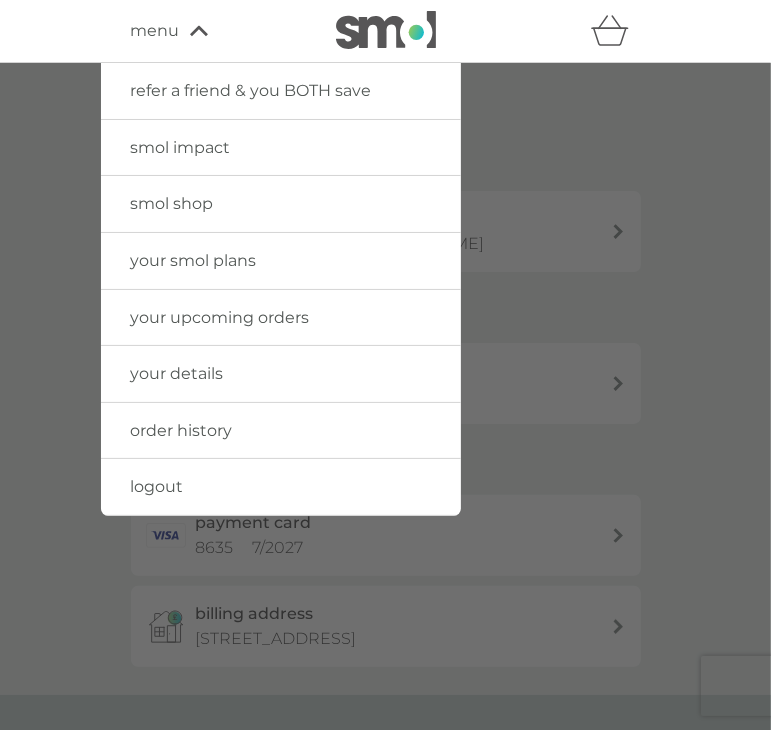 click on "your smol plans" at bounding box center (194, 260) 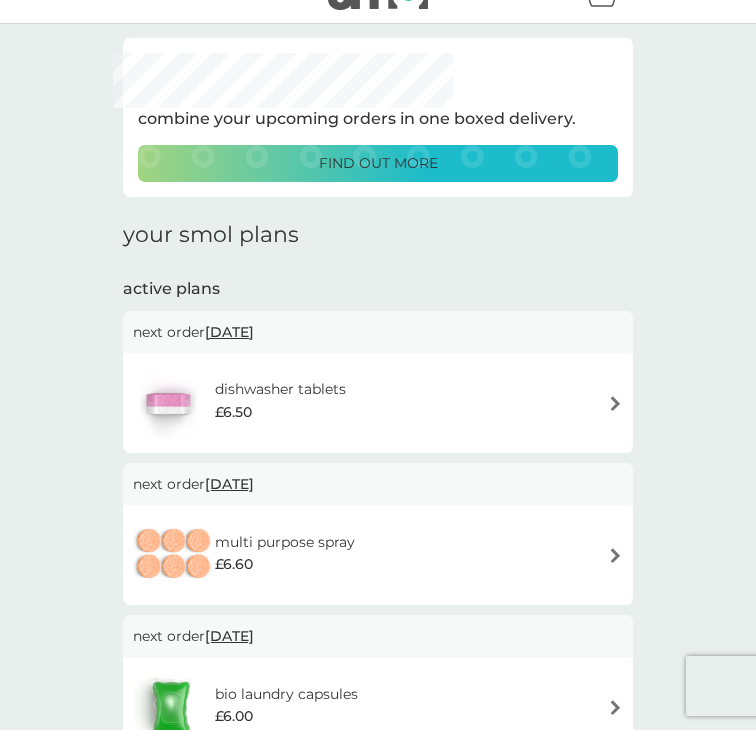 scroll, scrollTop: 0, scrollLeft: 0, axis: both 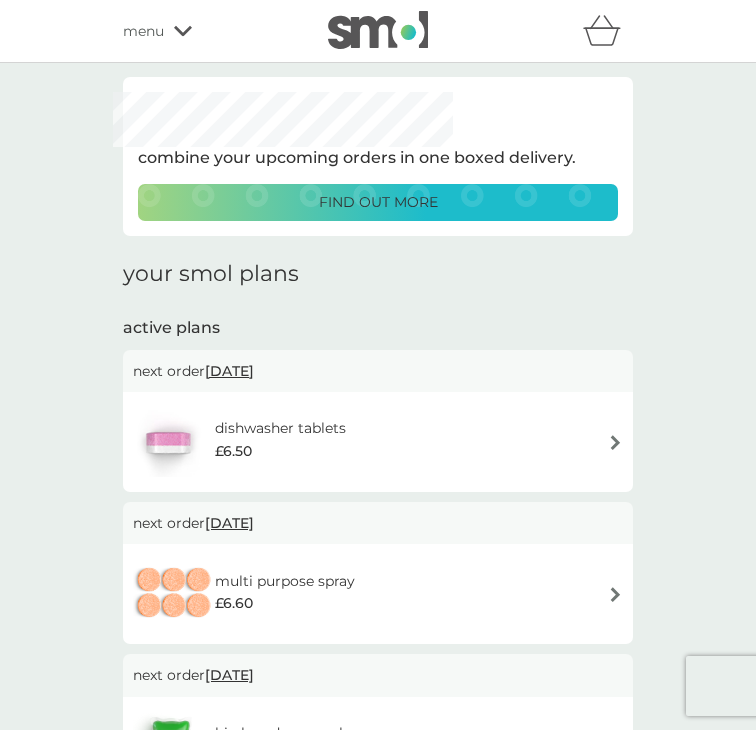 click on "menu" at bounding box center [143, 31] 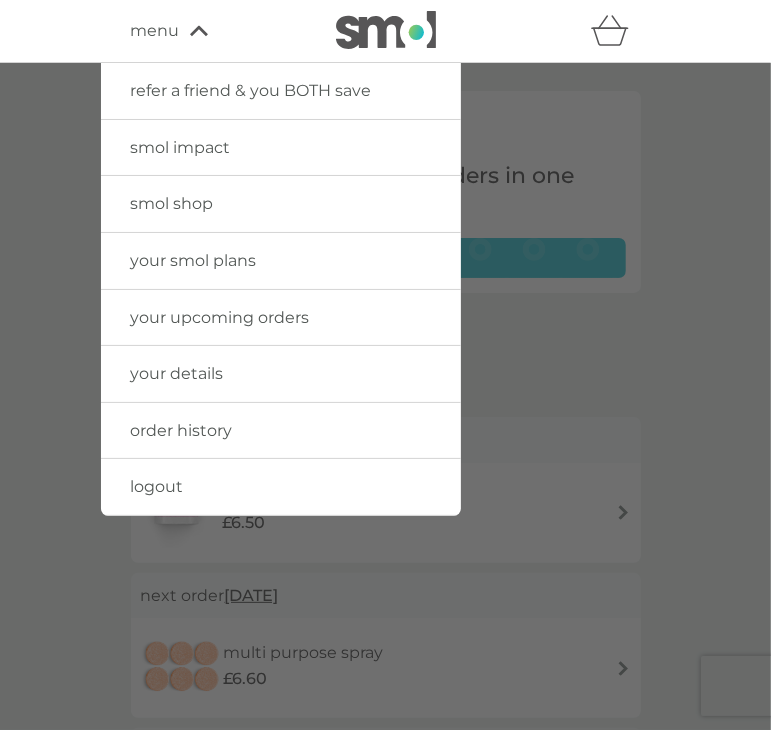 click on "smol shop" at bounding box center (172, 203) 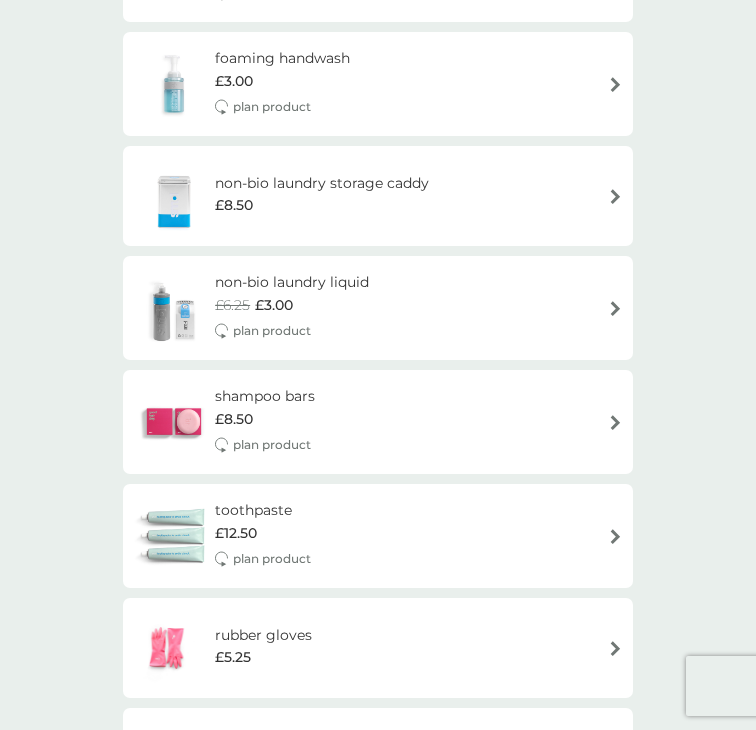 scroll, scrollTop: 1760, scrollLeft: 0, axis: vertical 